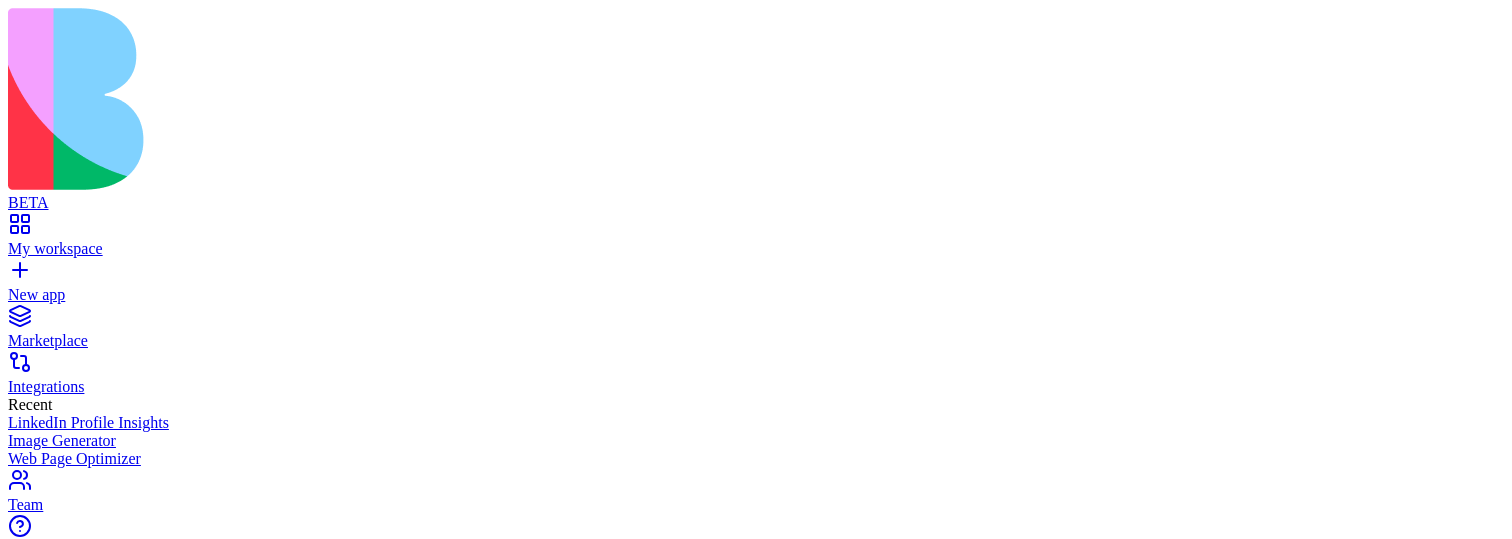 scroll, scrollTop: 0, scrollLeft: 0, axis: both 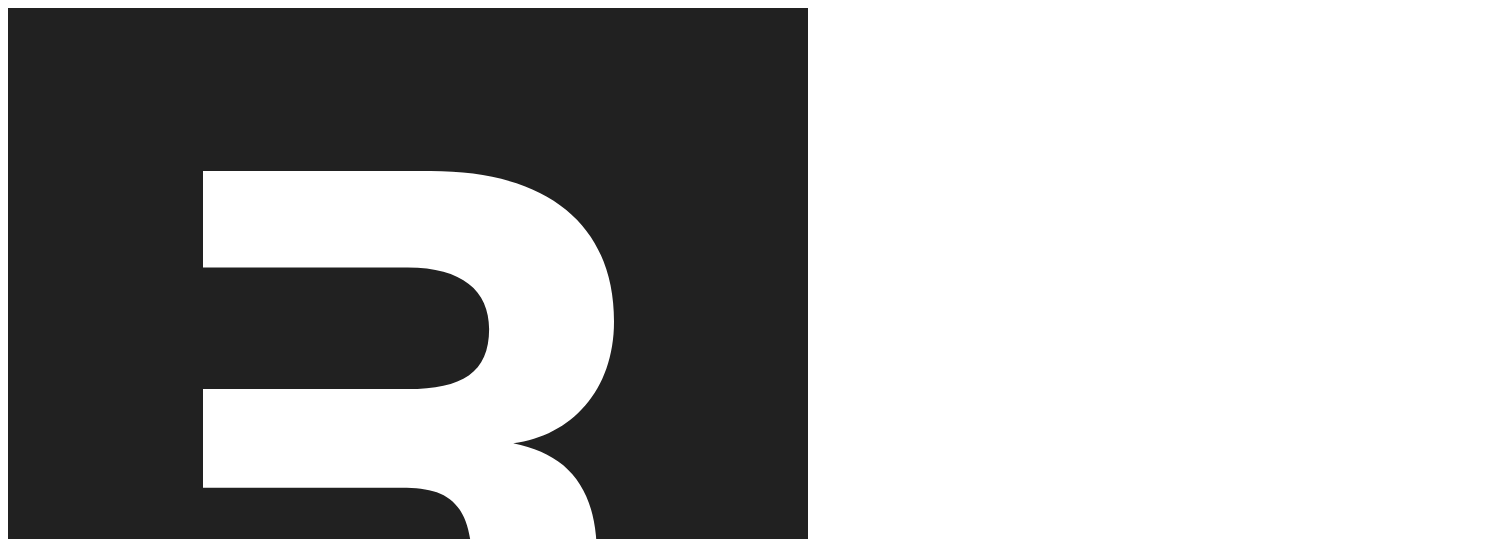 click on "Edit Edit" at bounding box center [39, 3064] 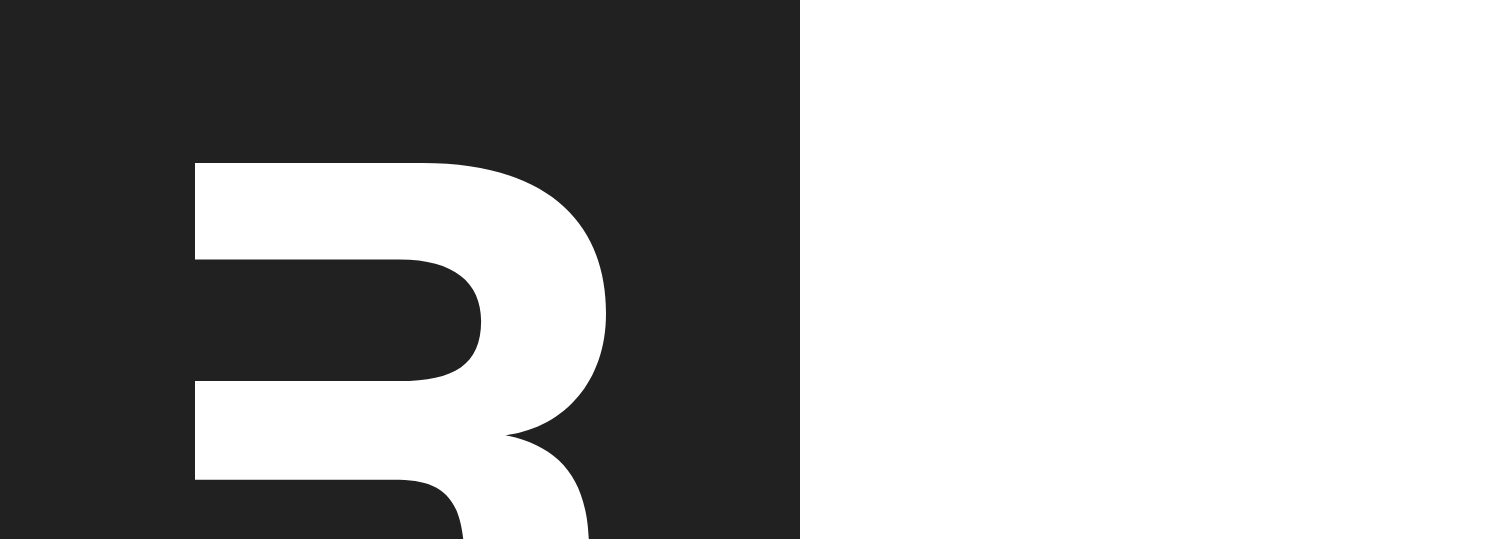 click on "Close" at bounding box center (37, 4245) 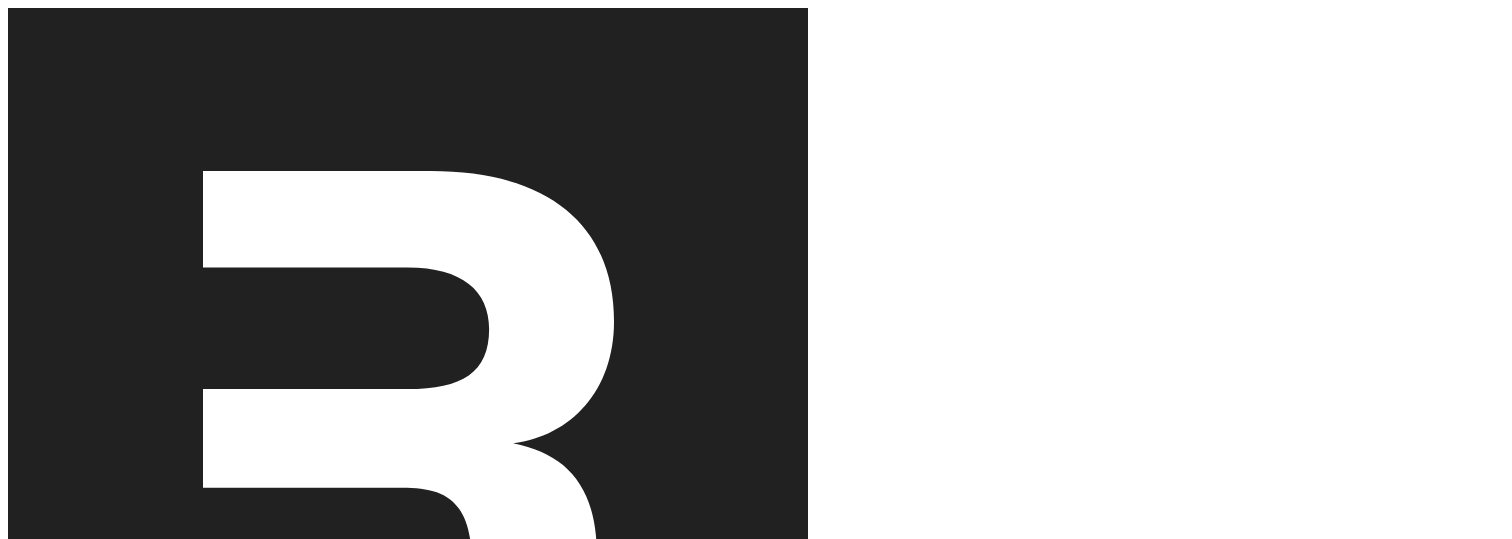scroll, scrollTop: 373, scrollLeft: 0, axis: vertical 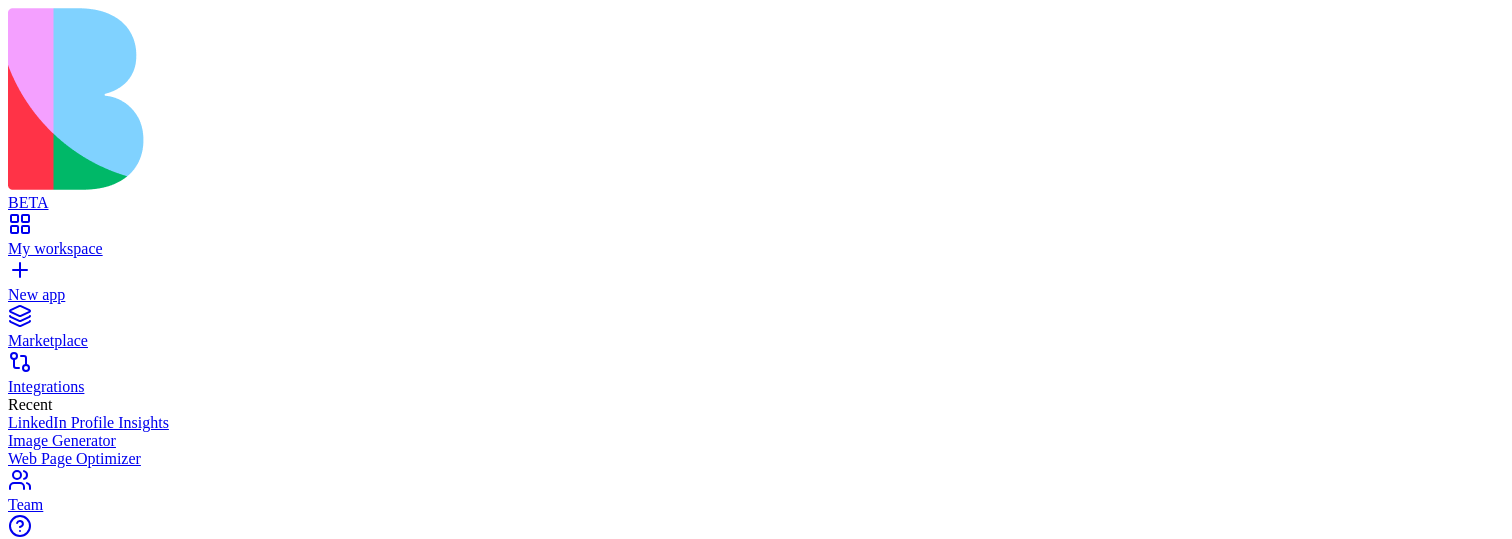 click on "Reinvite" at bounding box center [52, 2676] 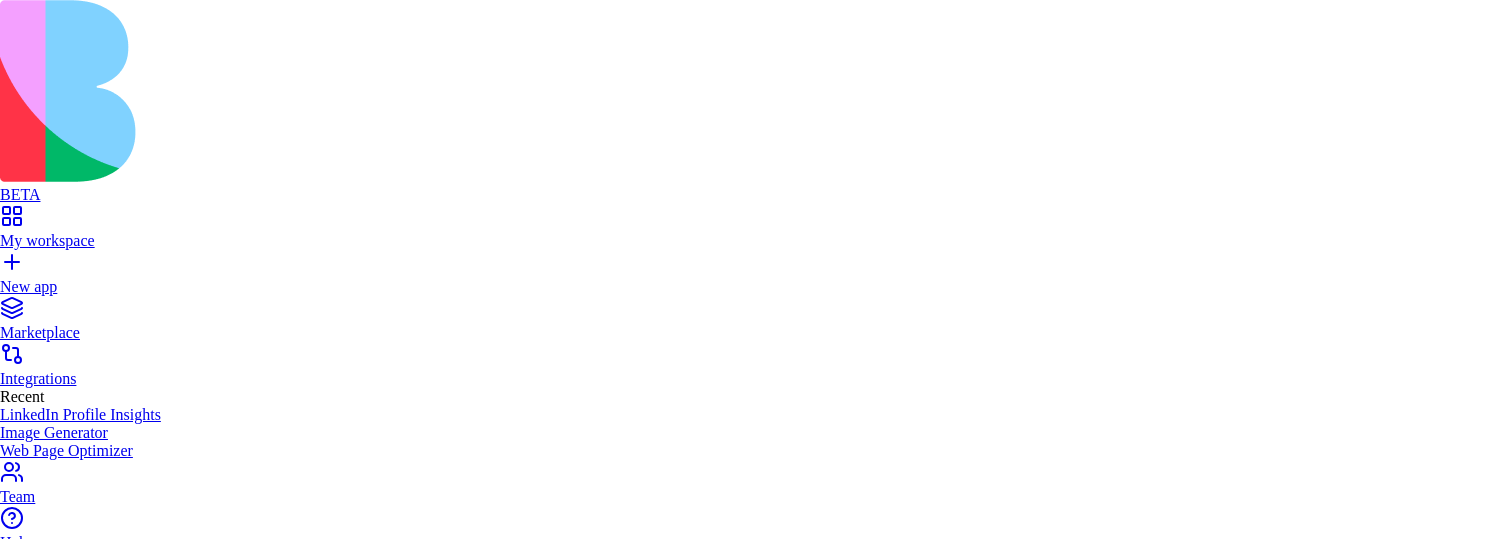 click on "Close" at bounding box center (37, 4228) 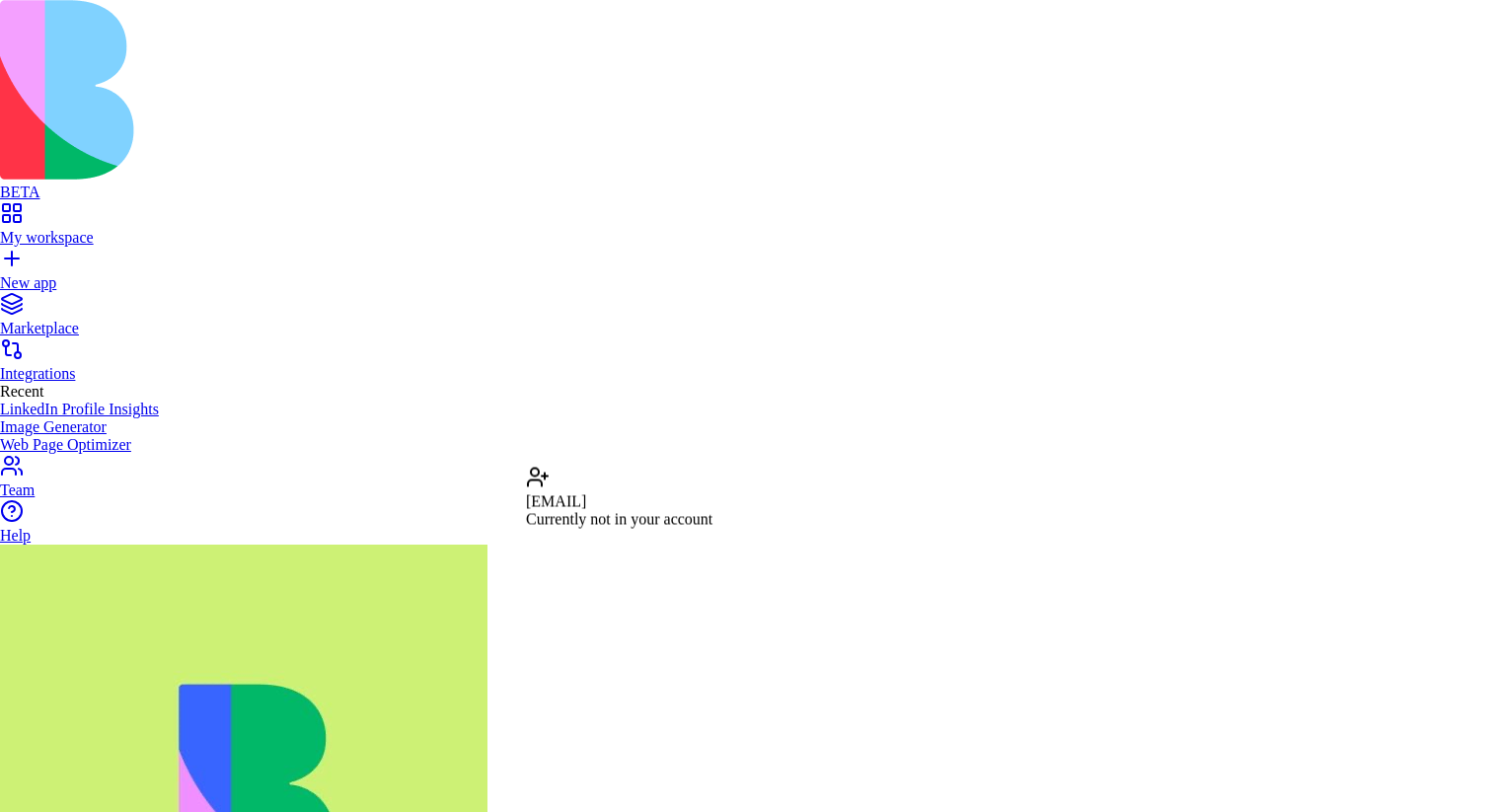 scroll, scrollTop: 0, scrollLeft: 0, axis: both 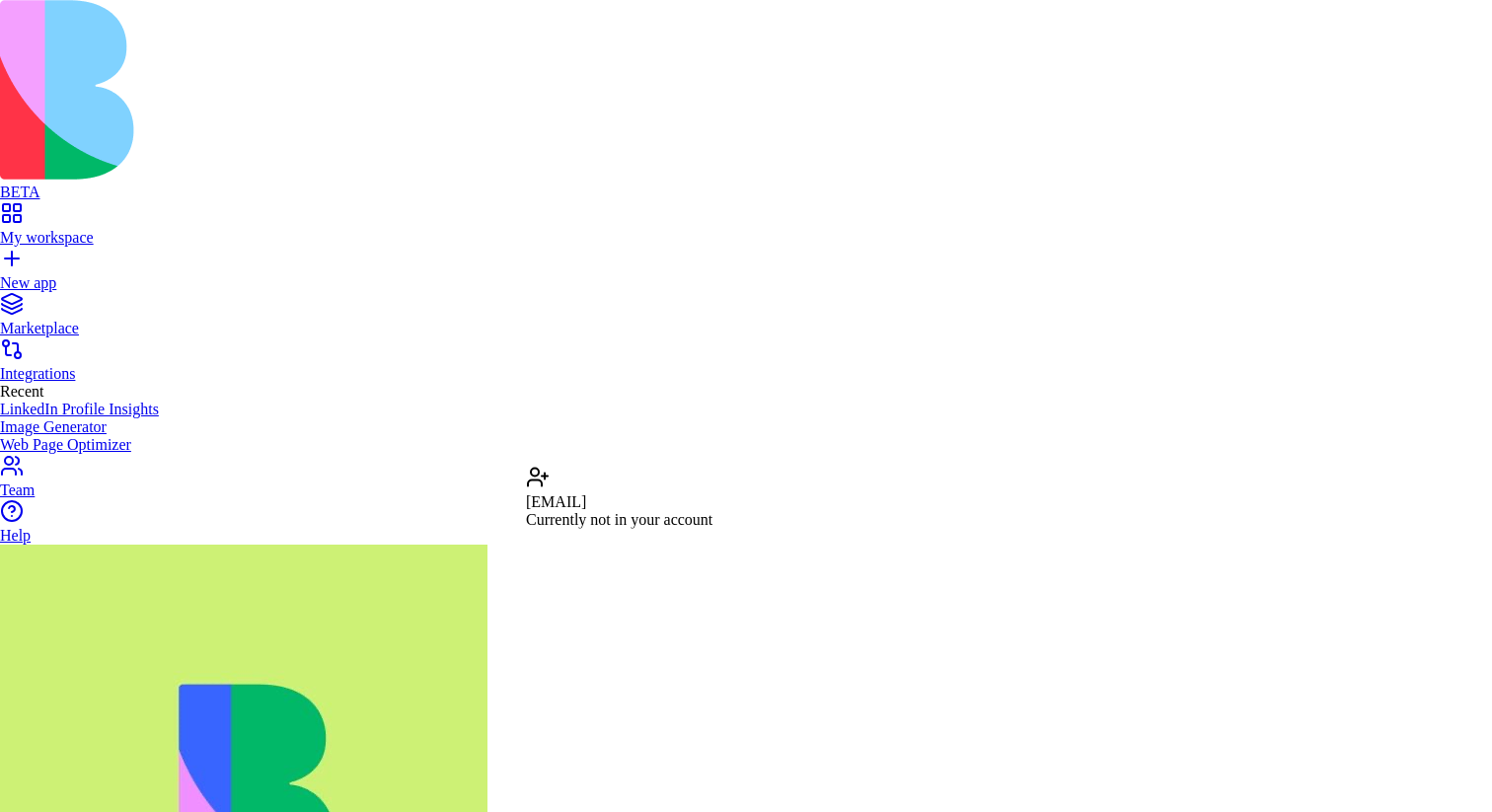 type on "**********" 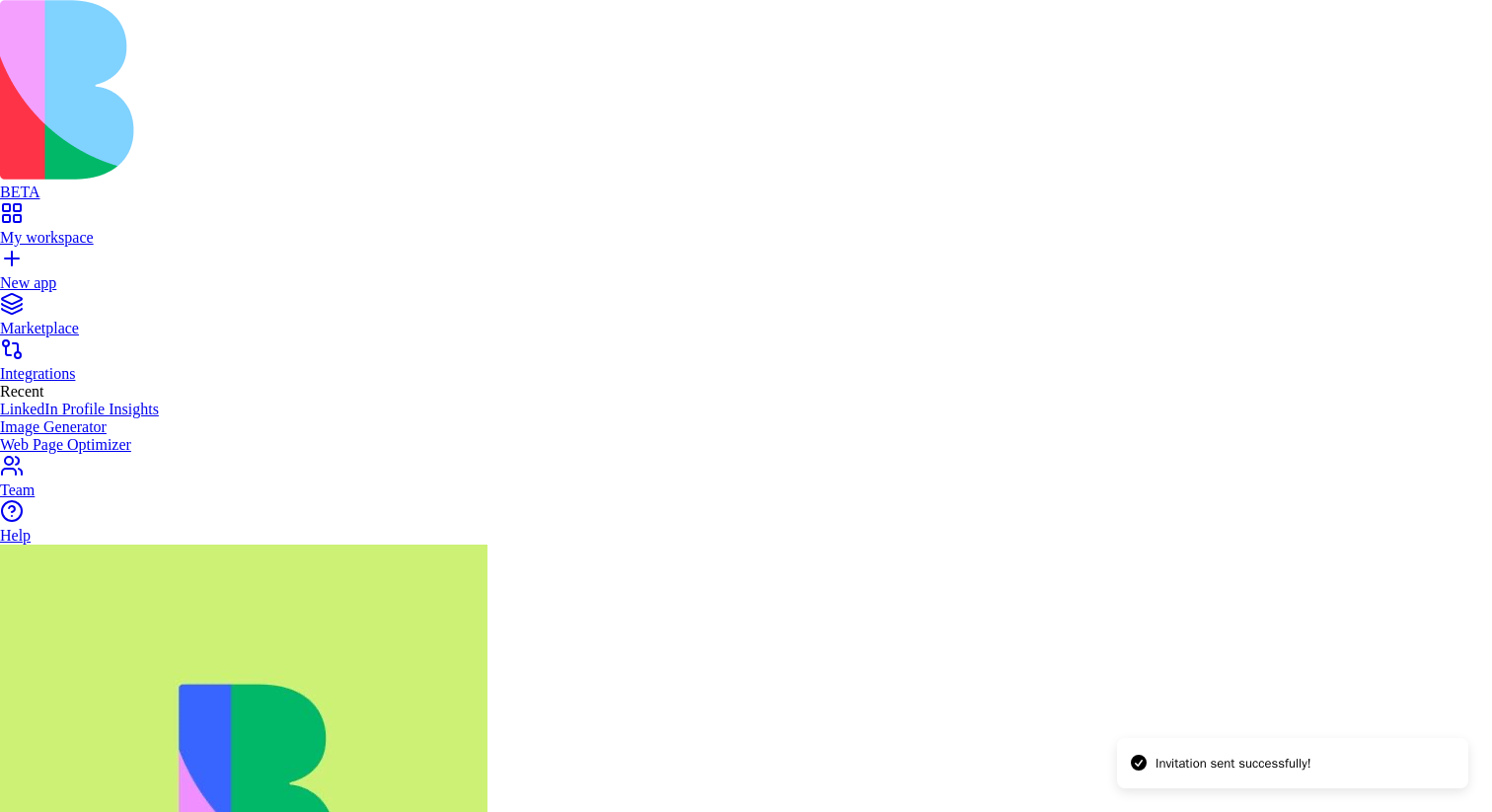 click at bounding box center (746, 4190) 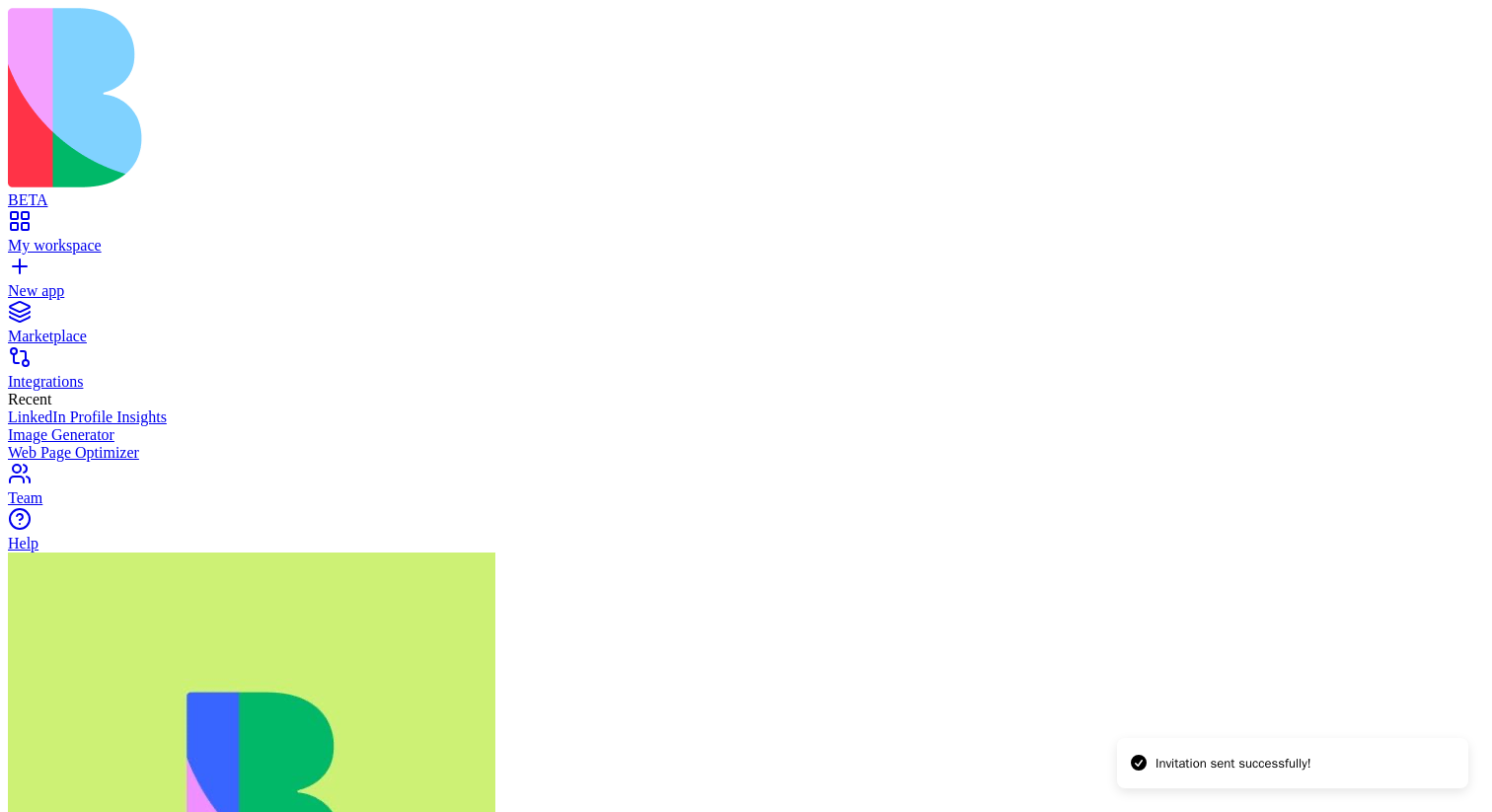 click on "Team" at bounding box center [746, 498] 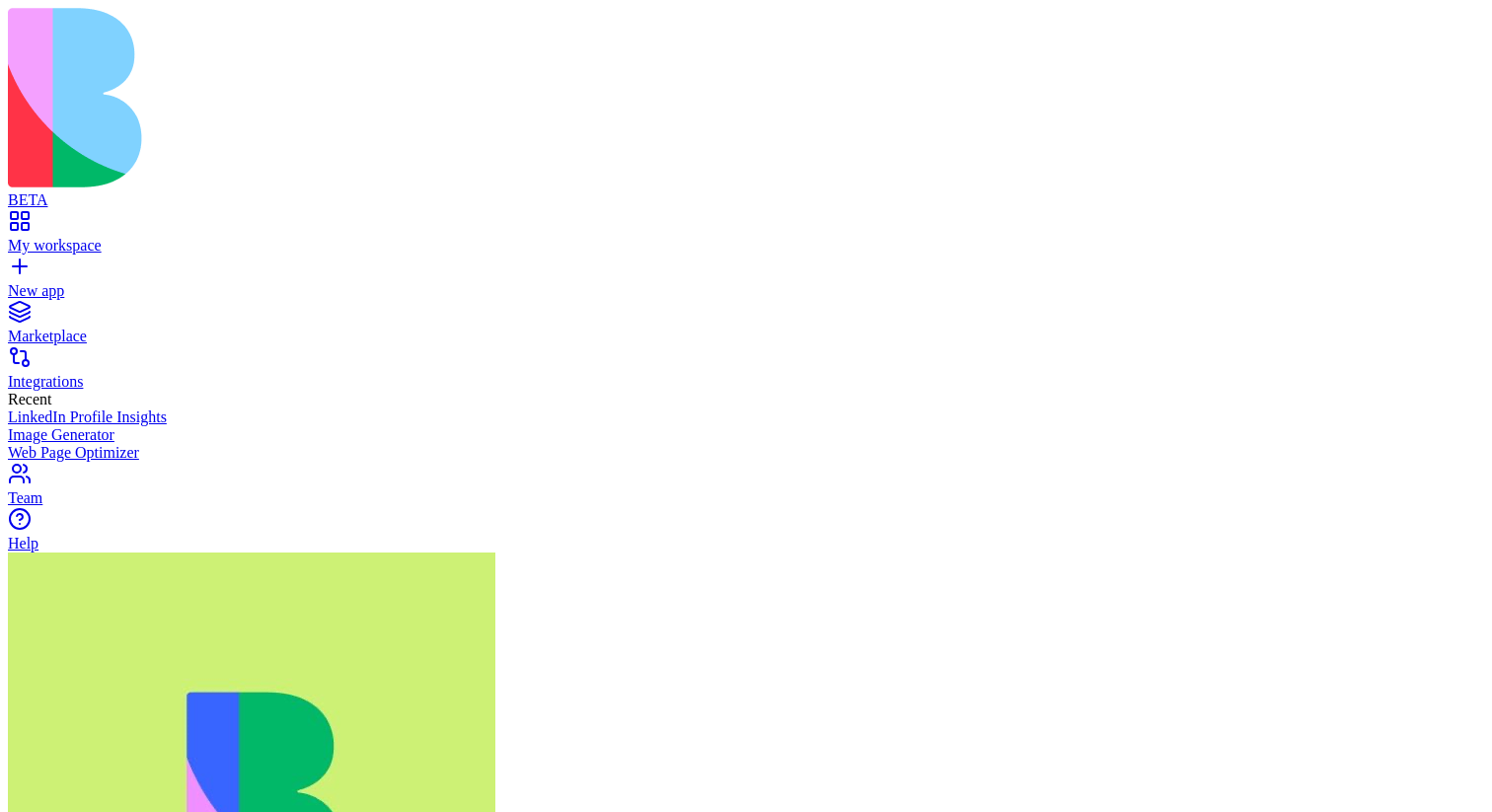 scroll, scrollTop: 152, scrollLeft: 0, axis: vertical 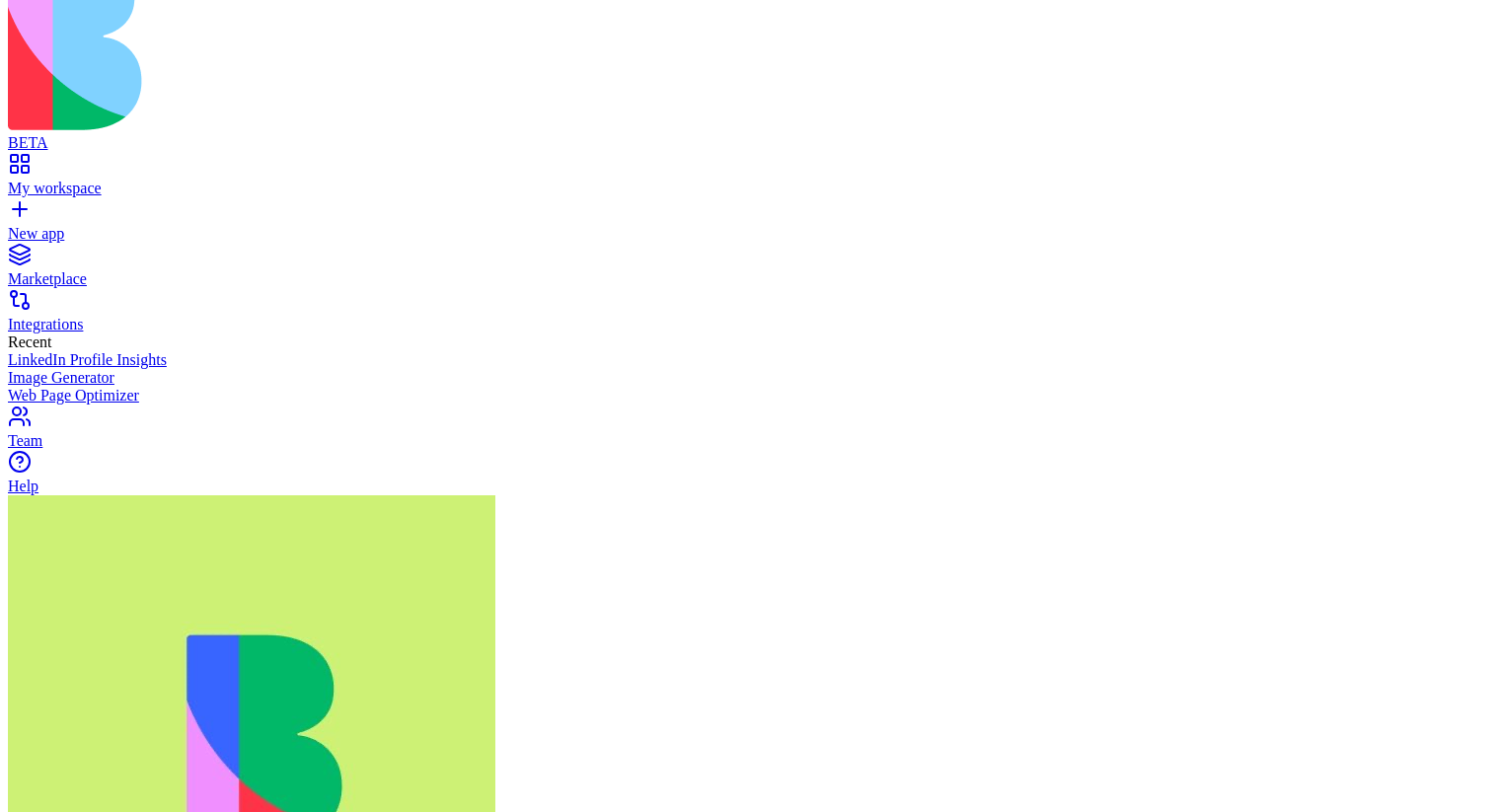 click on "Reinvite" at bounding box center [51, 2672] 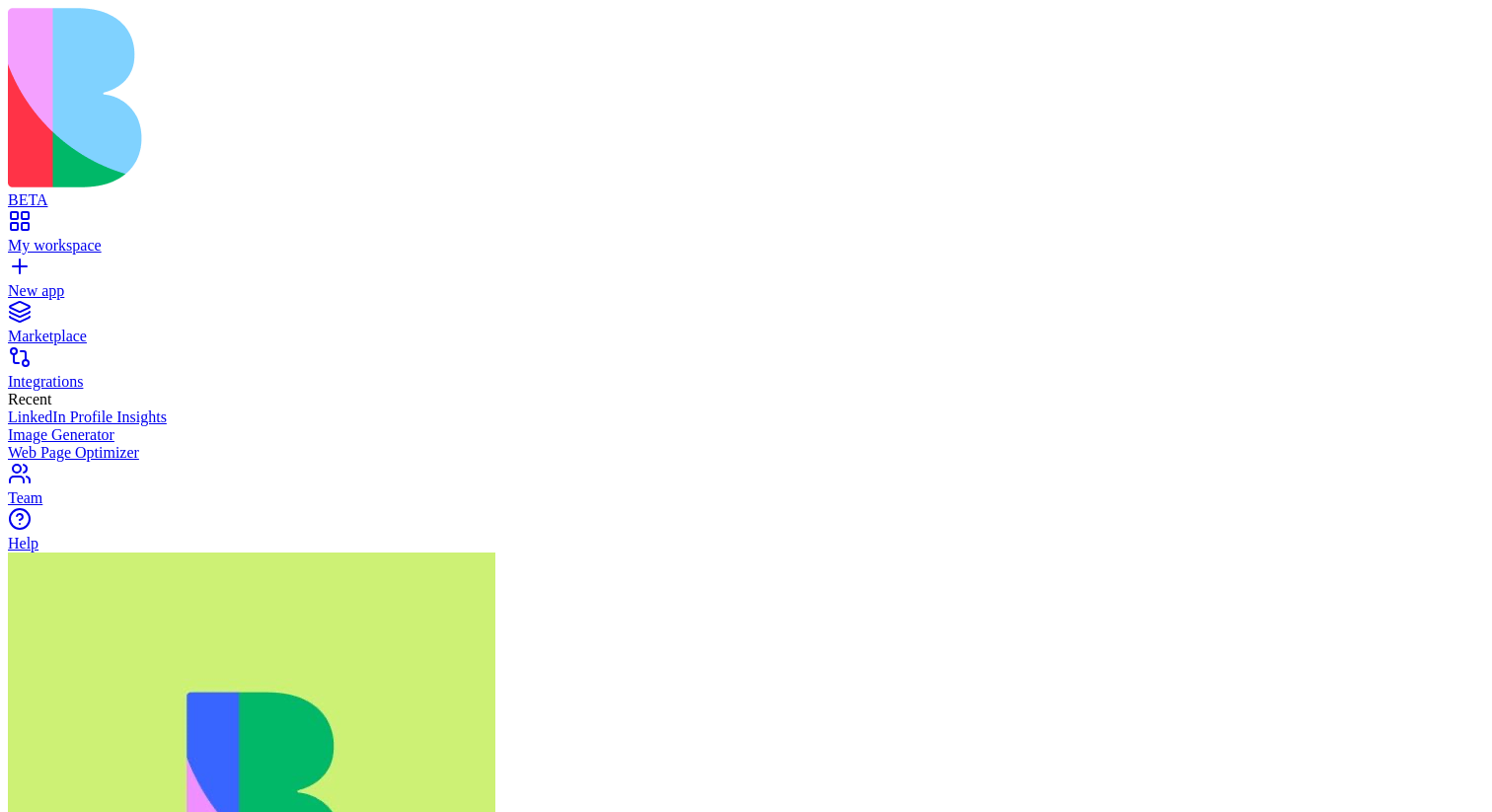scroll, scrollTop: 57, scrollLeft: 0, axis: vertical 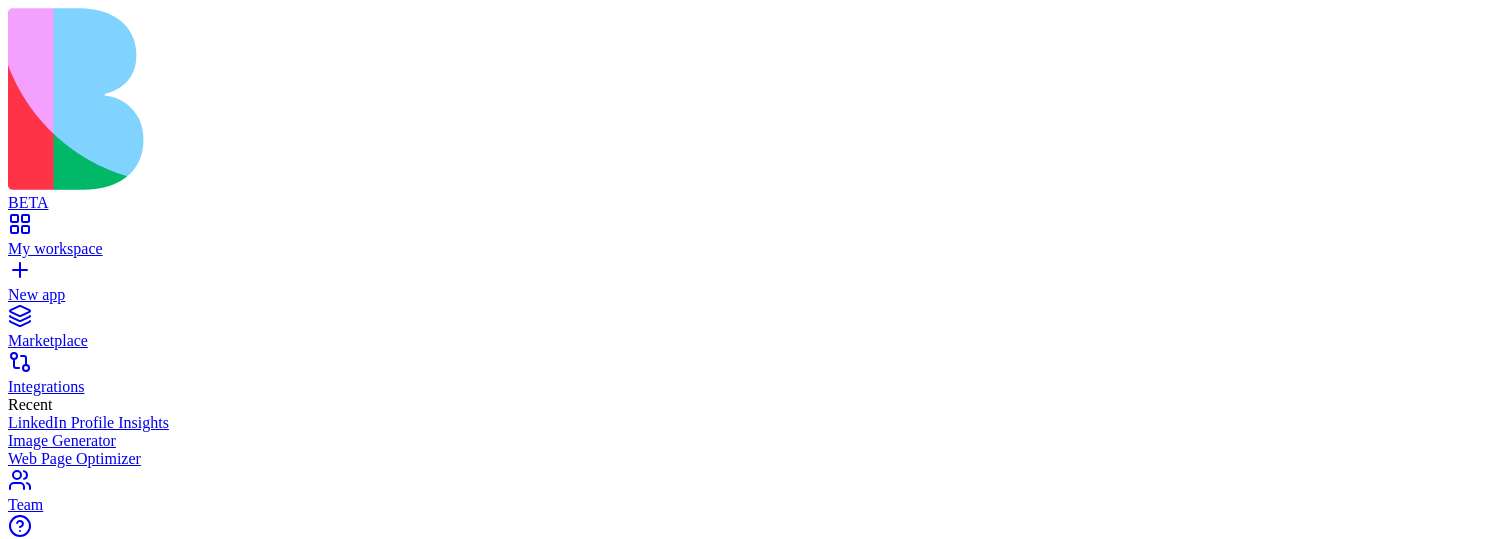 click on "Reinvite" at bounding box center (52, 2766) 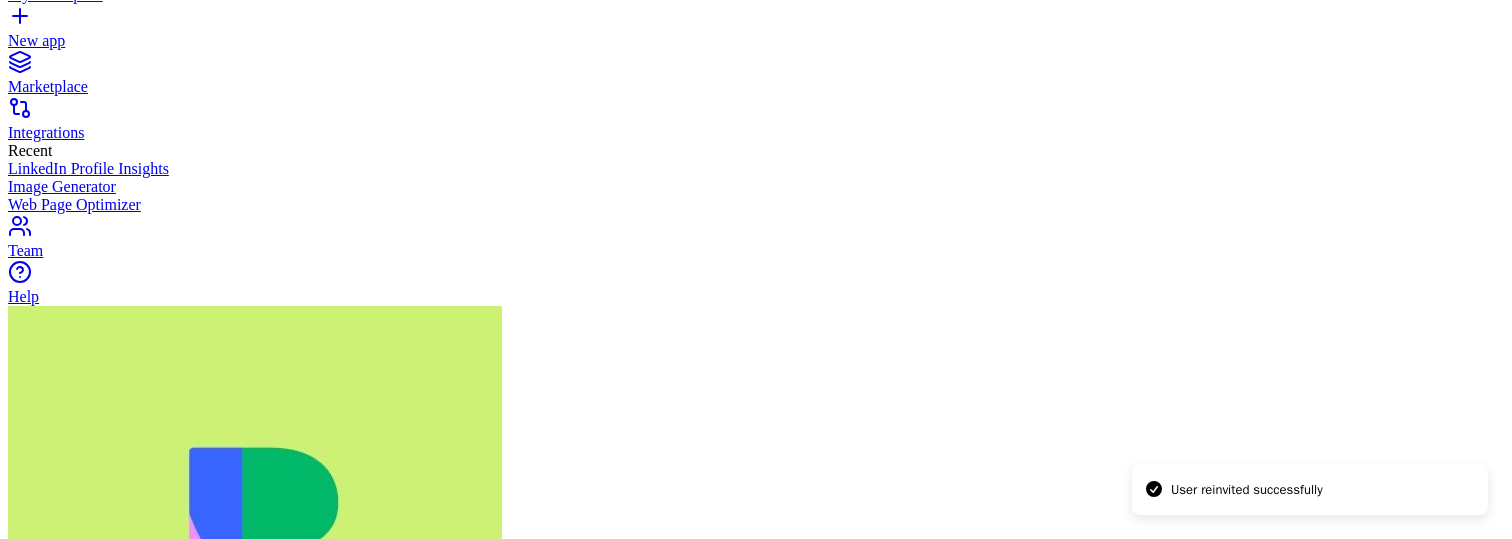 scroll, scrollTop: 288, scrollLeft: 0, axis: vertical 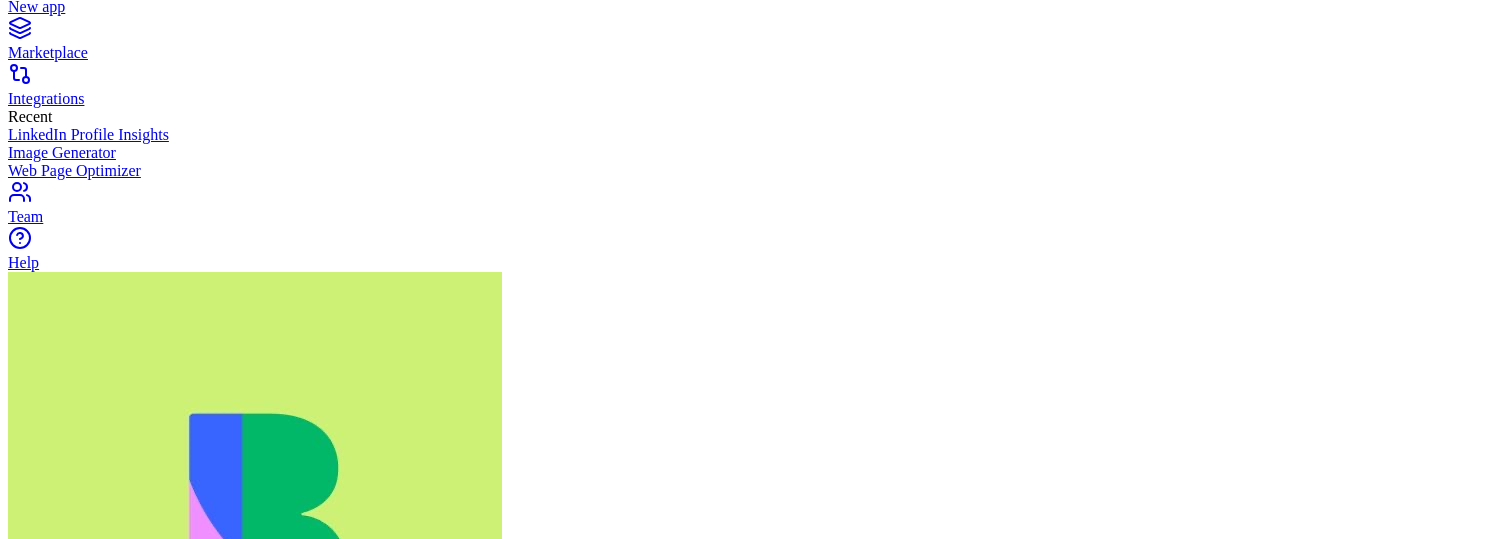 click on "BETA My workspace New app Marketplace Integrations Recent LinkedIn Profile Insights Image Generator Web Page Optimizer Team Help Team Team Invite Members Name Role Actions Dan Ofir  (you) dan@blocks.diy ADMIN User is active MS Marina Sokolov marina@blocks.diy ADMIN User is active RS Rotem Shay rotem@blocks.diy ADMIN User is active O ofer ofer@blocks.diy ADMIN User is active G gilad gilad@blocks.diy ADMIN User is active DN Don Neumark don@blocks.diy ADMIN User is active M michal michal@blocks.diy ADMIN User is active T Tal tal@blocks.diy ADMIN User is active S Shir shir@blocks.diy ADMIN User is active D dan+xxxx dan+xxxx@blocks.diy MEMBER User is active D dan+xxx2 Pending dan+xxx2@blocks.diy MEMBER Reinvite Command Palette Search for a command to run... Logo xl Layers Active page GitMerge Routes Shield Errors Settings Settings CopySlash Detach X Close Active Route Segments Revalidate Root / Open in  VSCode Show Route Boundary Route segment file:  root Returned loader data { 1 items   " ENV " : { ... } 1 items" at bounding box center (756, 1769) 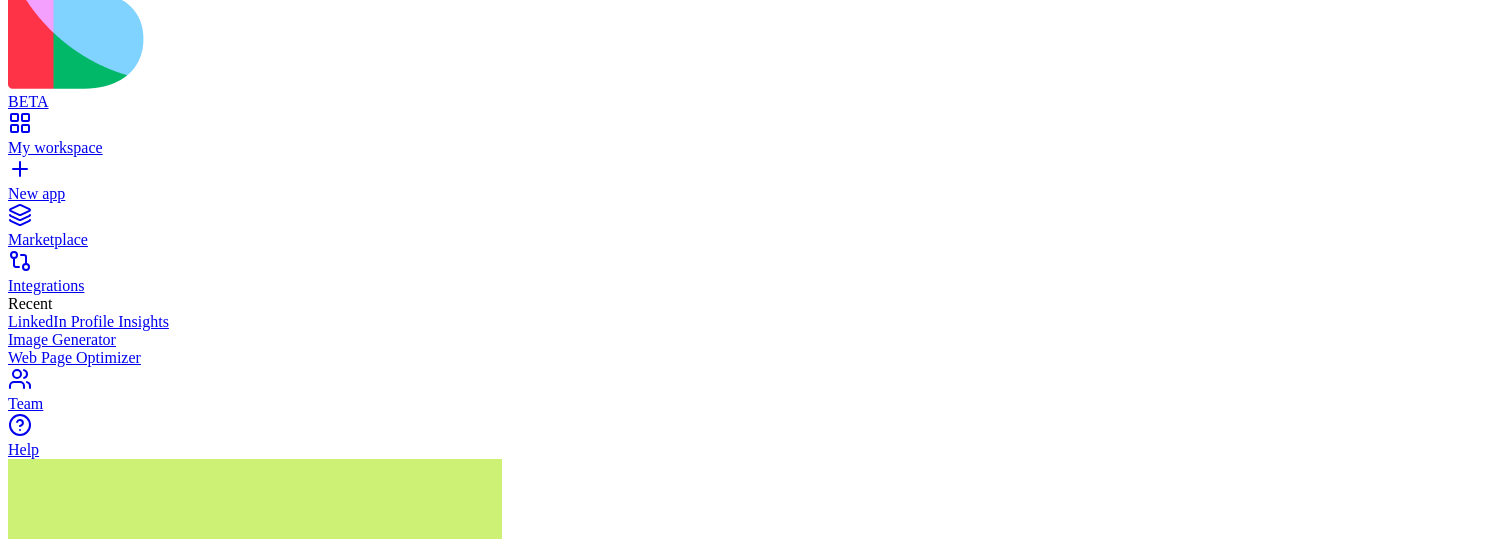 scroll, scrollTop: 102, scrollLeft: 0, axis: vertical 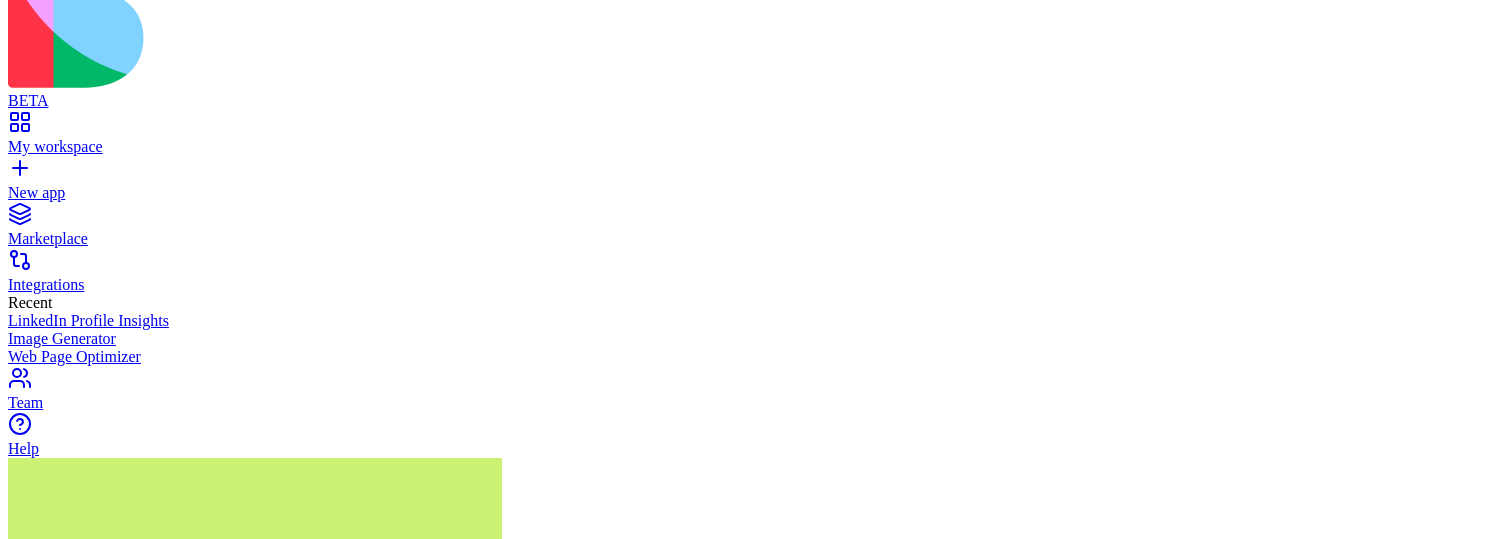click on "Reinvite" at bounding box center (52, 2664) 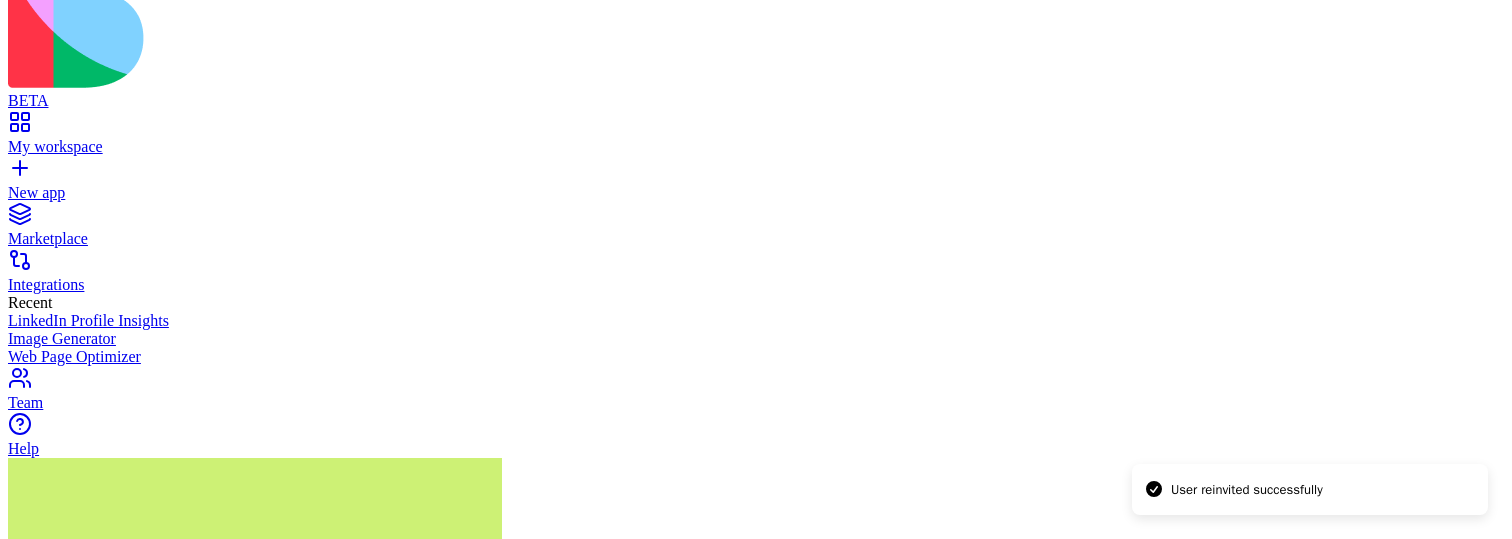 type 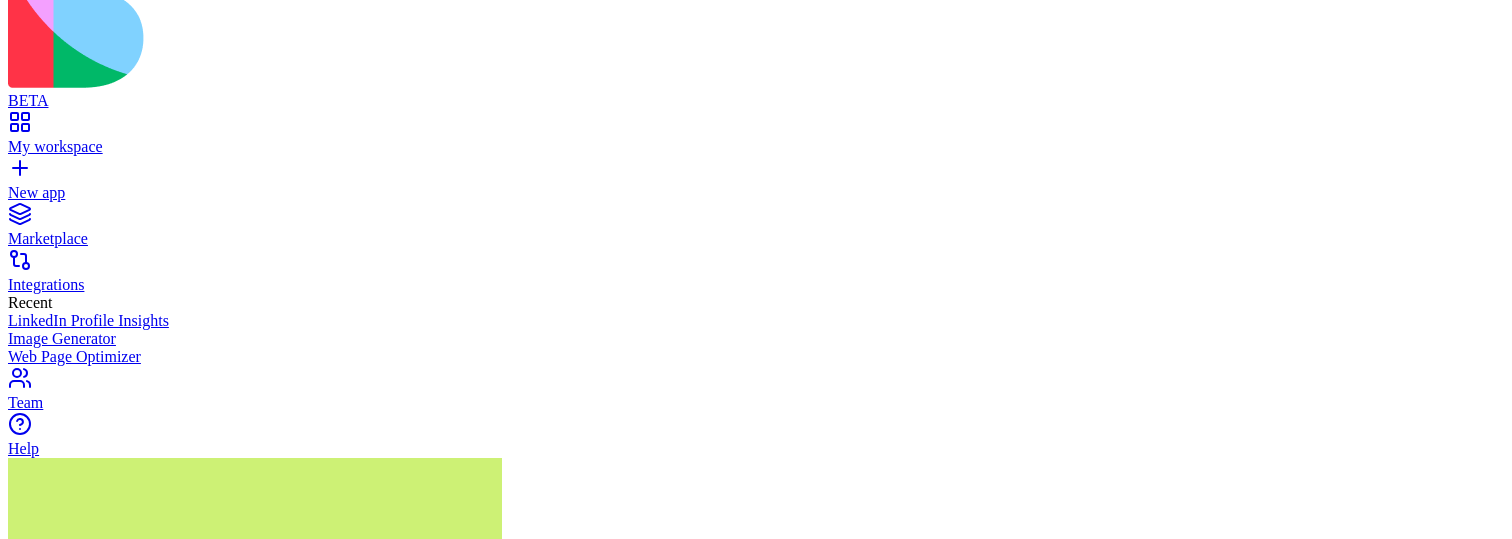 click on "BETA My workspace New app Marketplace Integrations Recent LinkedIn Profile Insights Image Generator Web Page Optimizer Team Help Team Team Invite Members Name Role Actions Dan Ofir  (you) dan@blocks.diy ADMIN User is active MS Marina Sokolov marina@blocks.diy ADMIN User is active RS Rotem Shay rotem@blocks.diy ADMIN User is active O ofer ofer@blocks.diy ADMIN User is active G gilad gilad@blocks.diy ADMIN User is active DN Don Neumark don@blocks.diy ADMIN User is active M michal michal@blocks.diy ADMIN User is active T Tal tal@blocks.diy ADMIN User is active S Shir shir@blocks.diy ADMIN User is active D dan+xxxx dan+xxxx@blocks.diy MEMBER User is active D dan+xxx2 Pending dan+xxx2@blocks.diy MEMBER Reinvite Command Palette Search for a command to run... Logo xl Layers Active page GitMerge Routes Shield Errors Settings Settings CopySlash Detach X Close Active Route Segments Revalidate Root / Open in  VSCode Show Route Boundary Route segment file:  root Returned loader data { 1 items   " ENV " : { ... } 1 items" at bounding box center [756, 1955] 